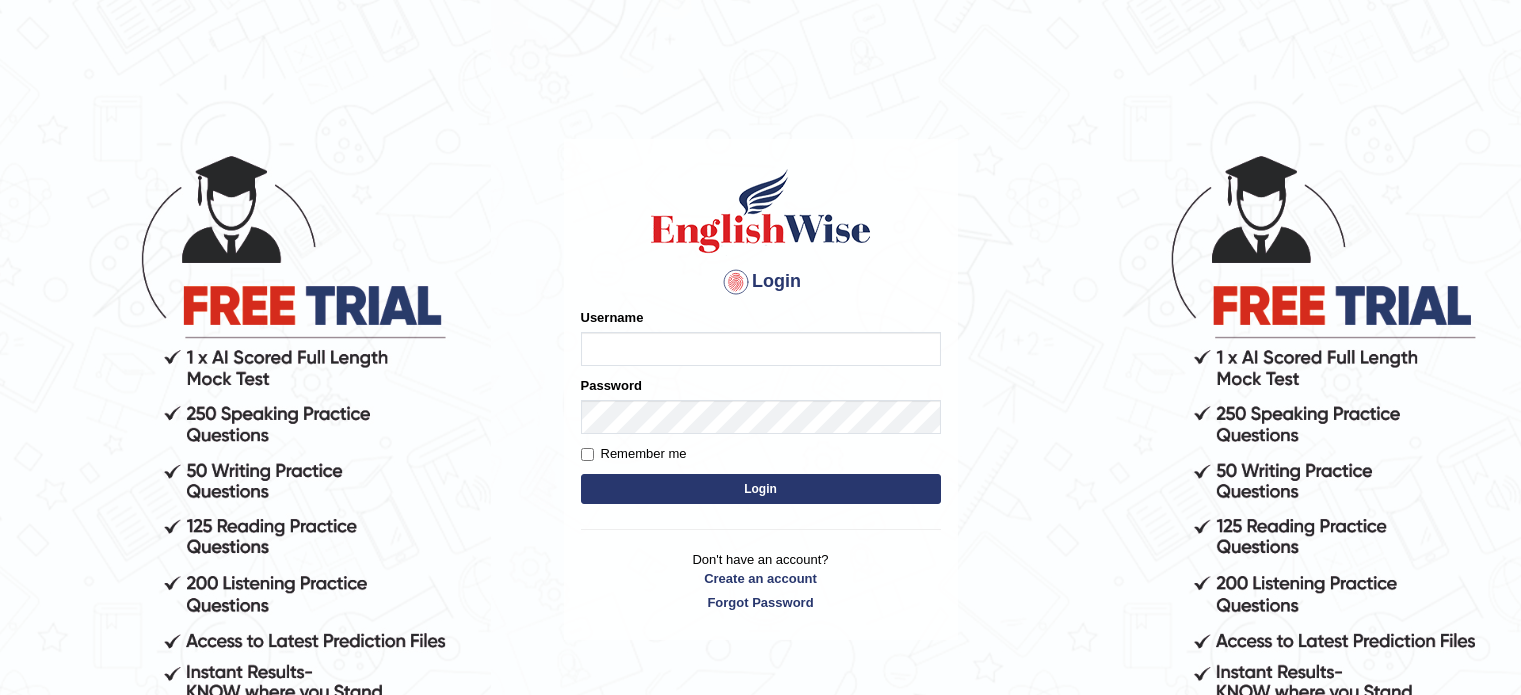 scroll, scrollTop: 0, scrollLeft: 0, axis: both 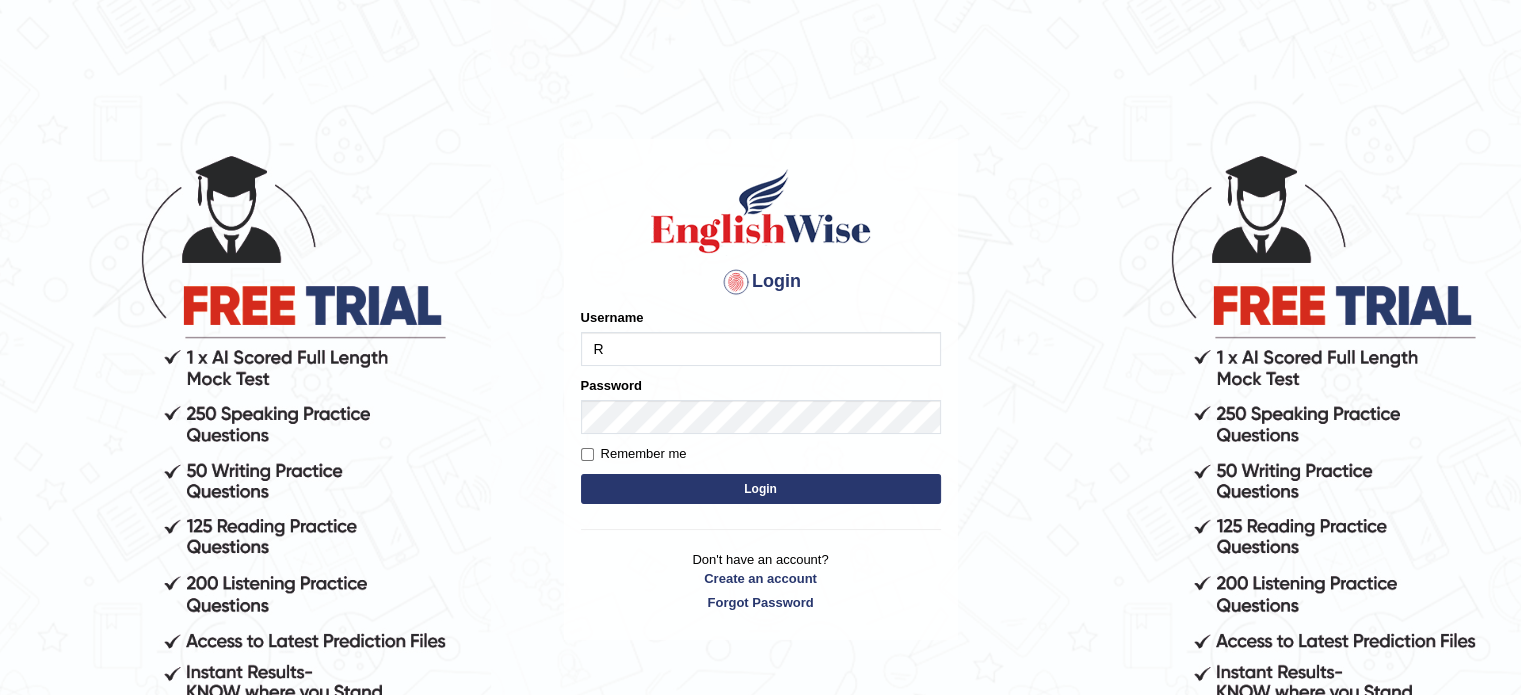 type on "RabinaR" 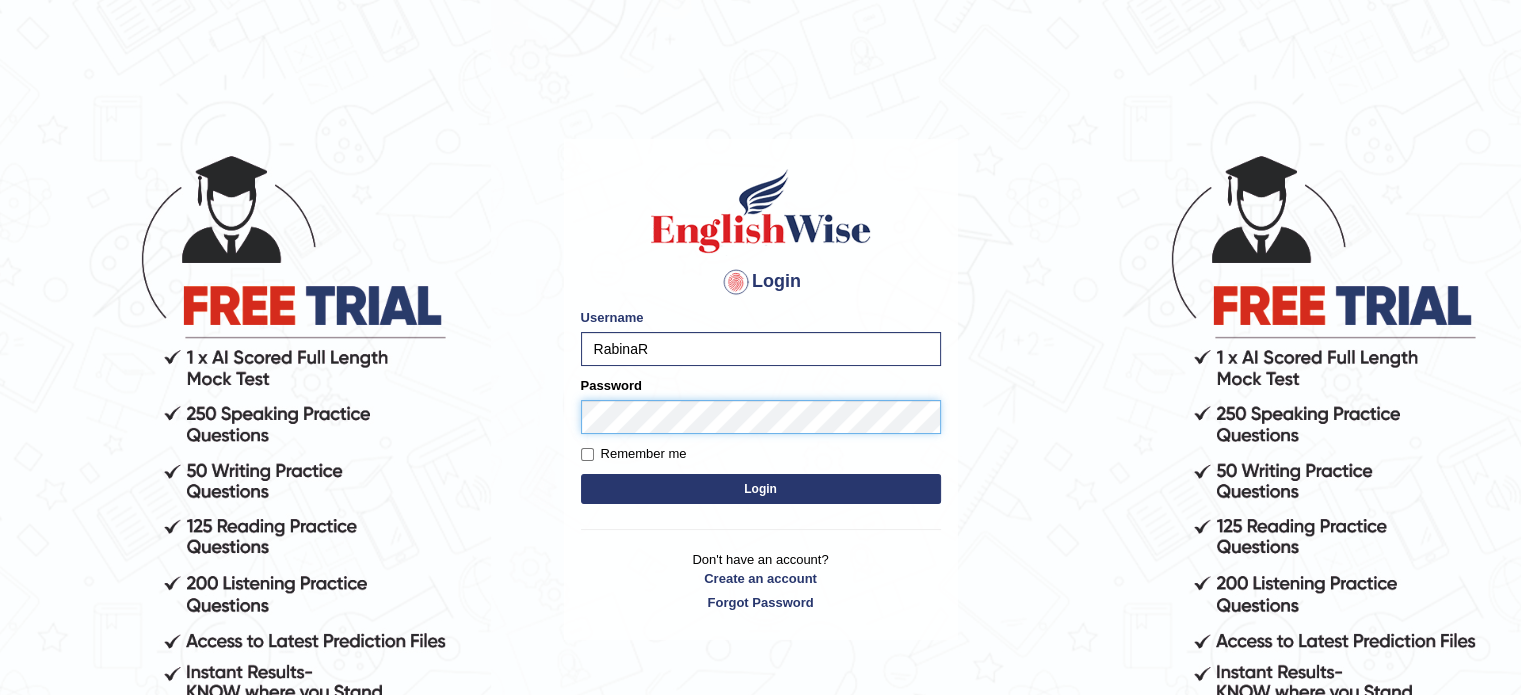 click on "Login" at bounding box center [761, 489] 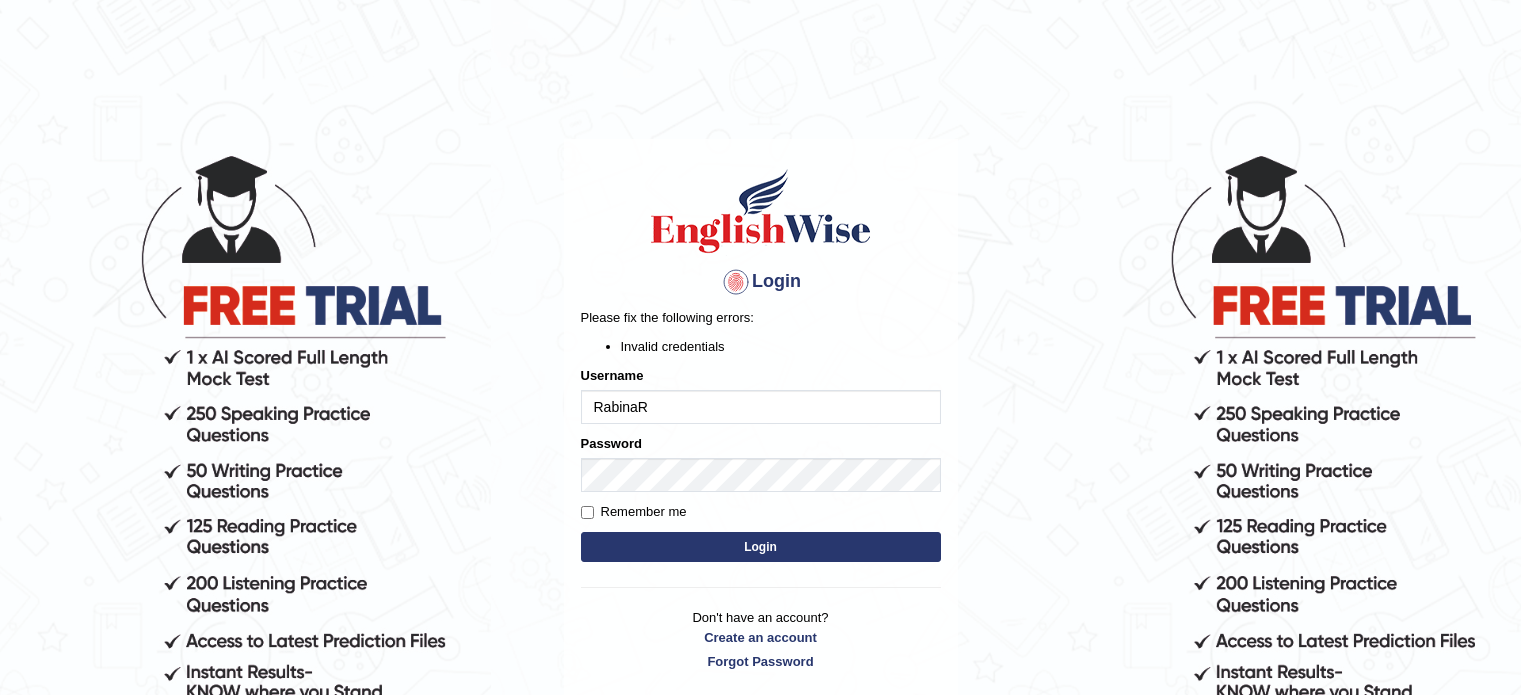 scroll, scrollTop: 0, scrollLeft: 0, axis: both 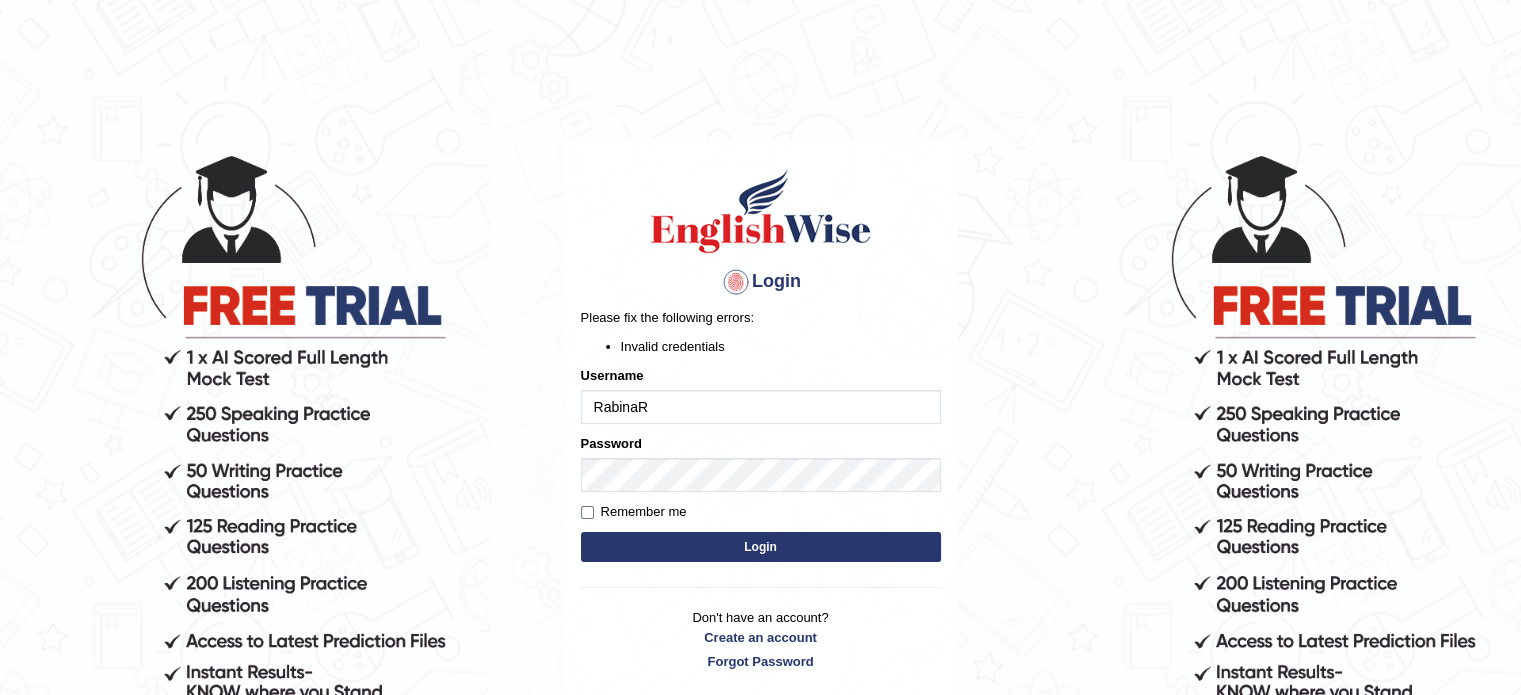 drag, startPoint x: 0, startPoint y: 0, endPoint x: 665, endPoint y: 455, distance: 805.7605 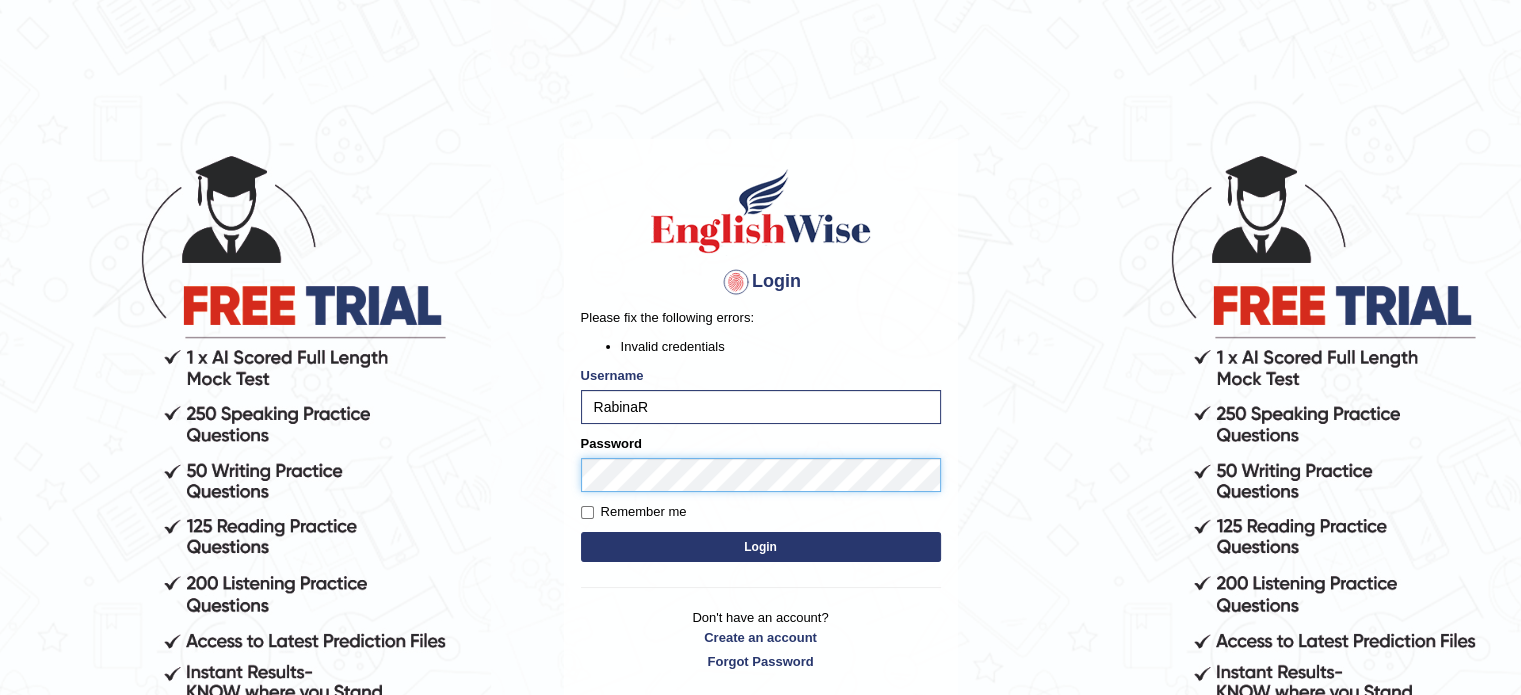 click on "Login" at bounding box center [761, 547] 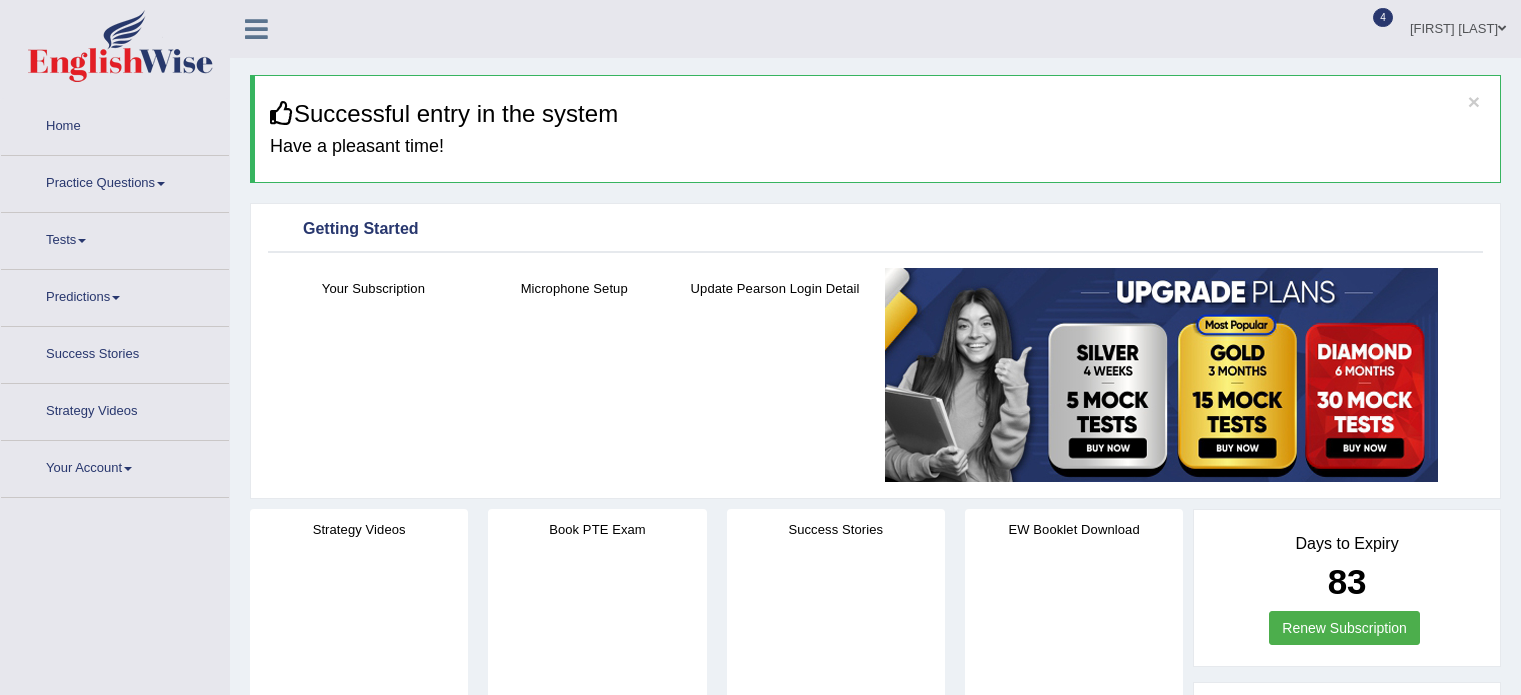 scroll, scrollTop: 0, scrollLeft: 0, axis: both 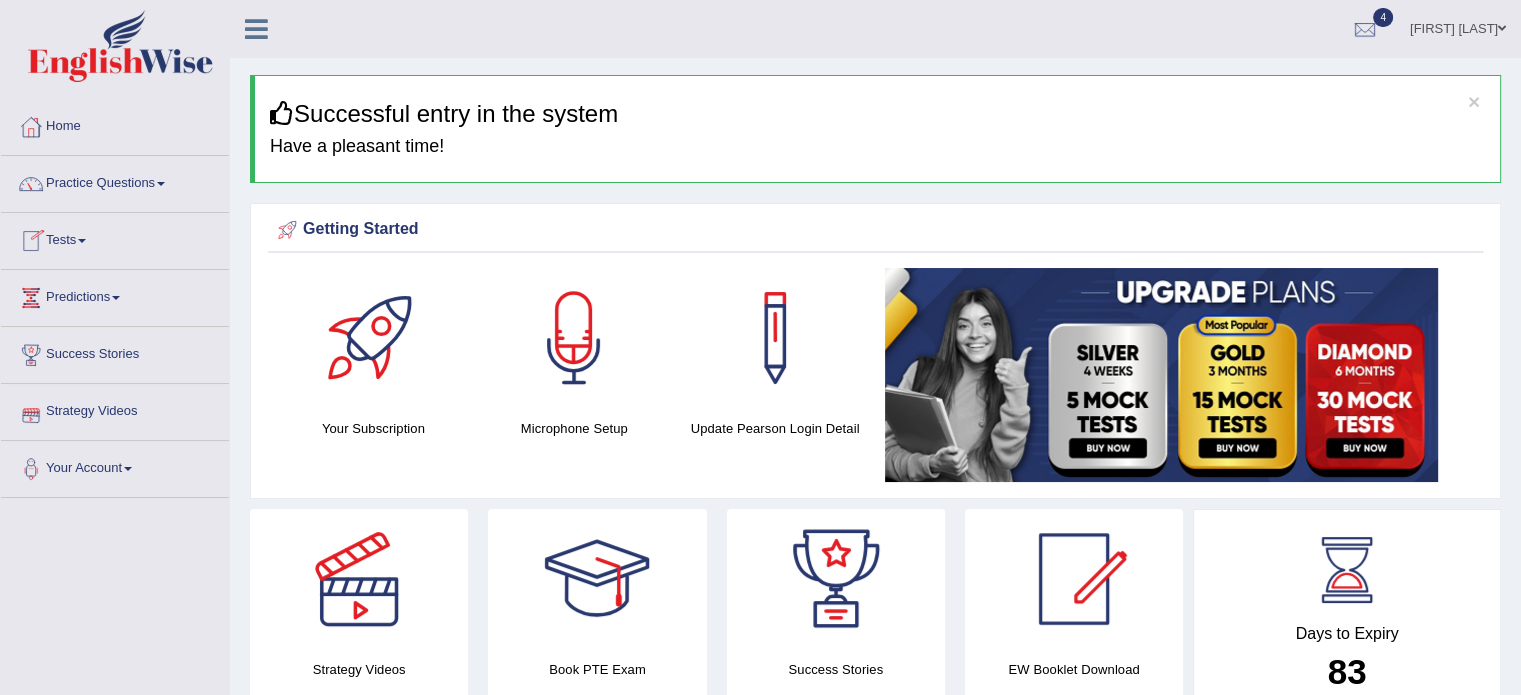 click on "Tests" at bounding box center (115, 238) 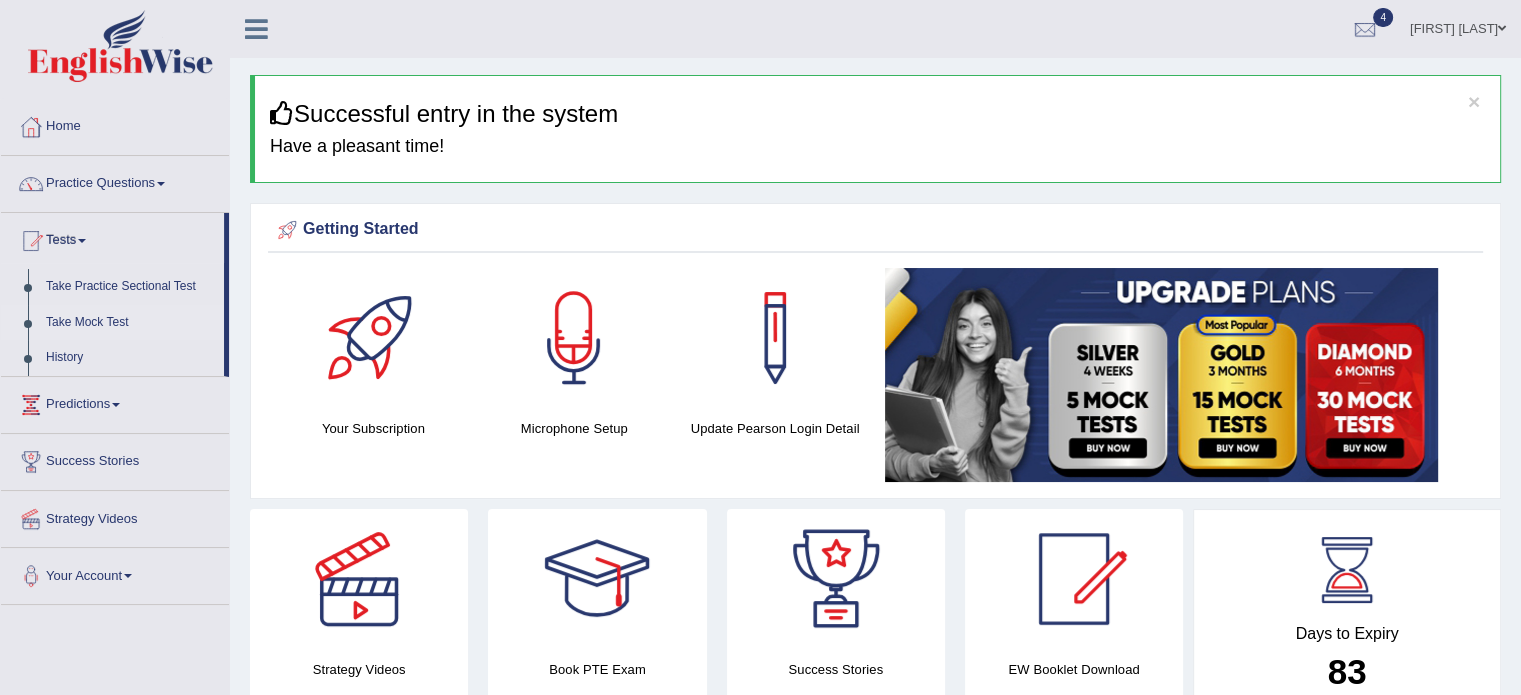 click on "Take Mock Test" at bounding box center [130, 323] 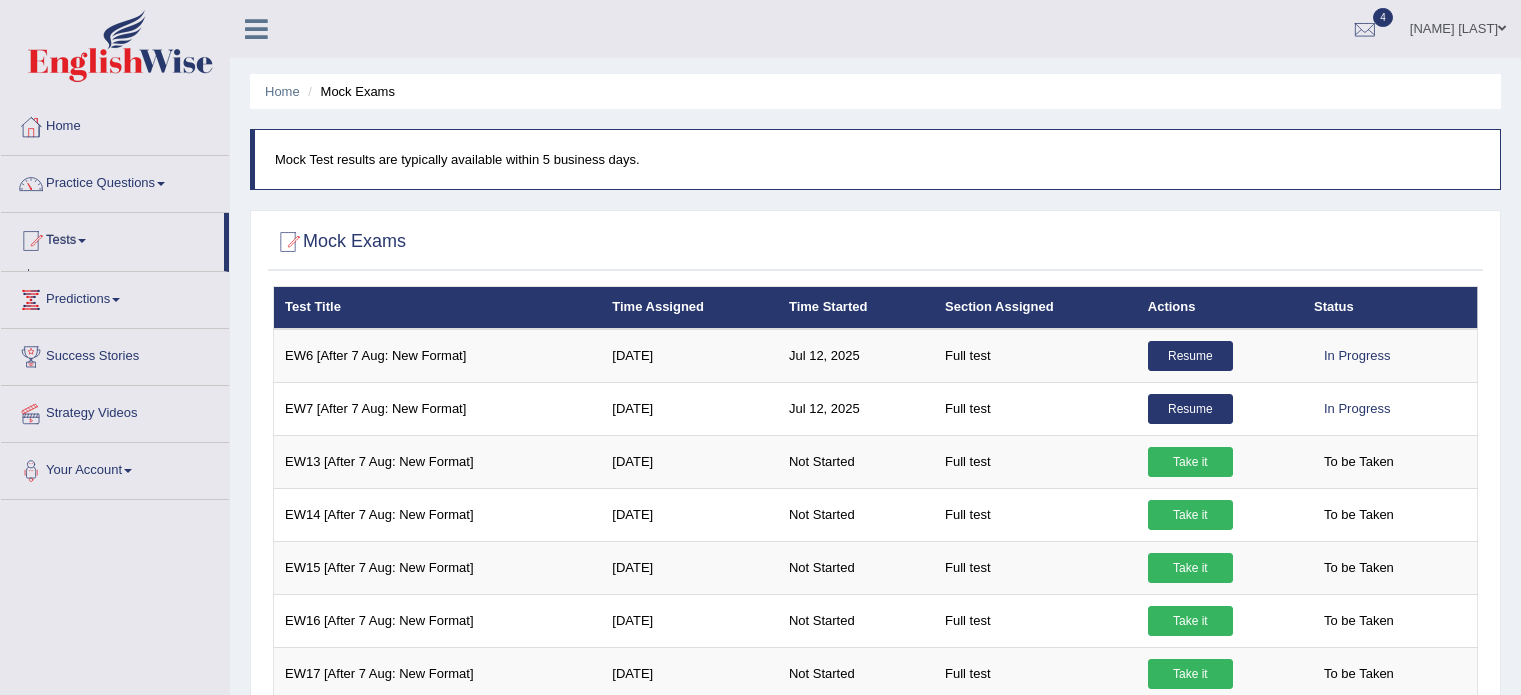 scroll, scrollTop: 0, scrollLeft: 0, axis: both 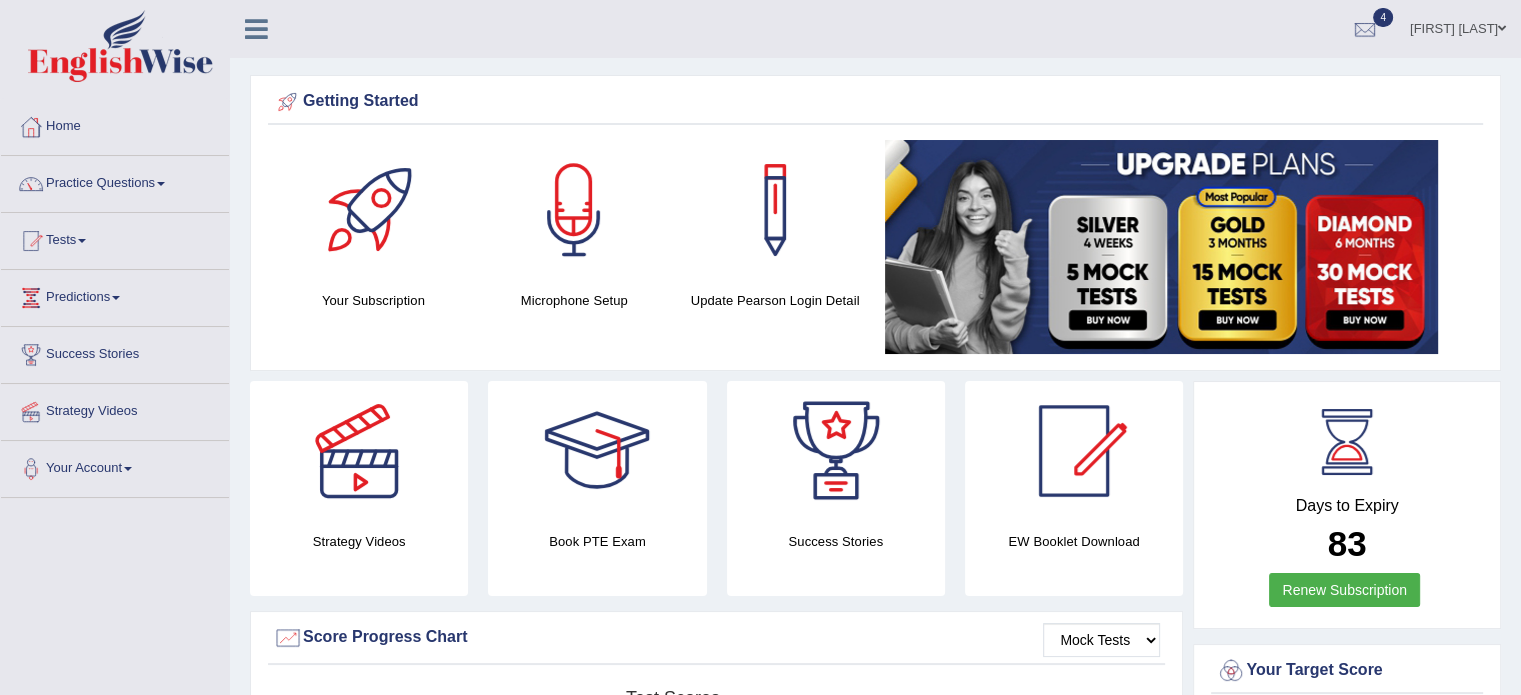 click on "Tests" at bounding box center [115, 238] 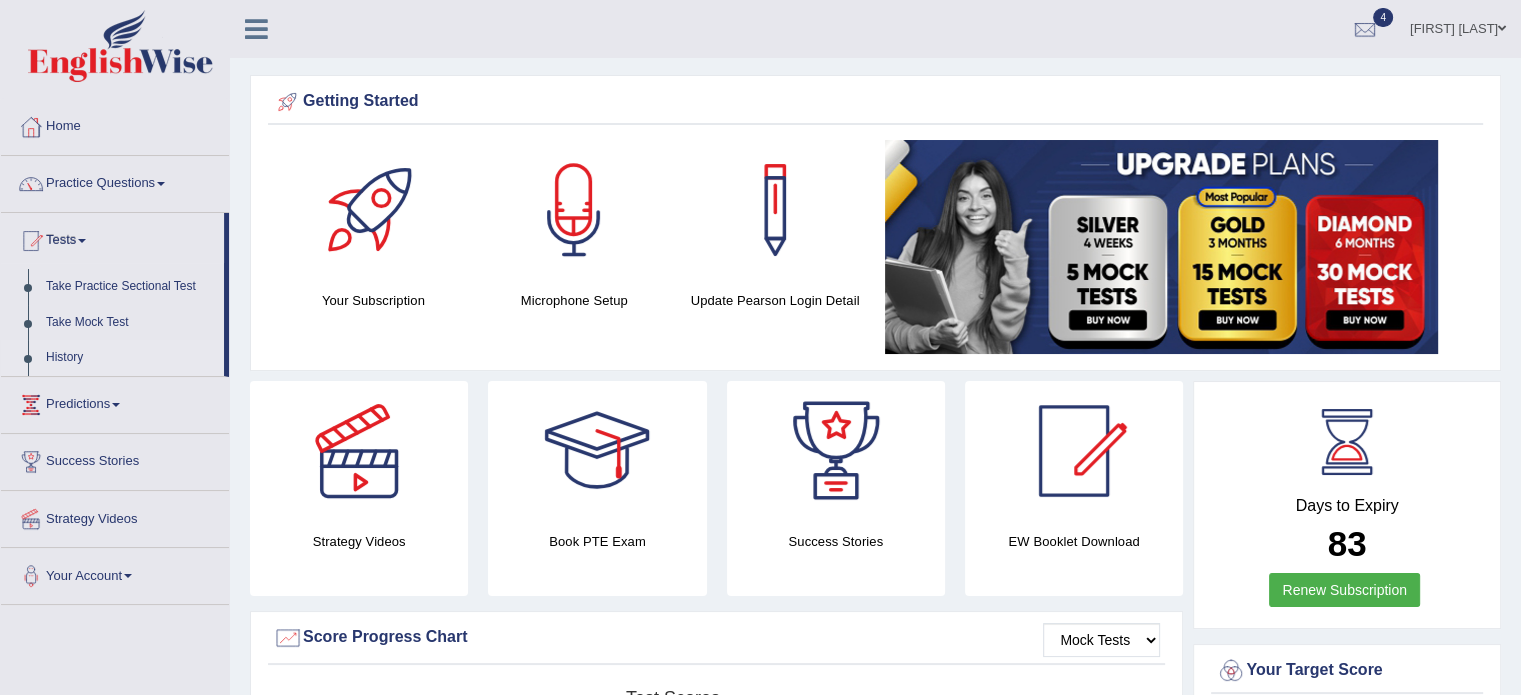click on "History" at bounding box center [130, 358] 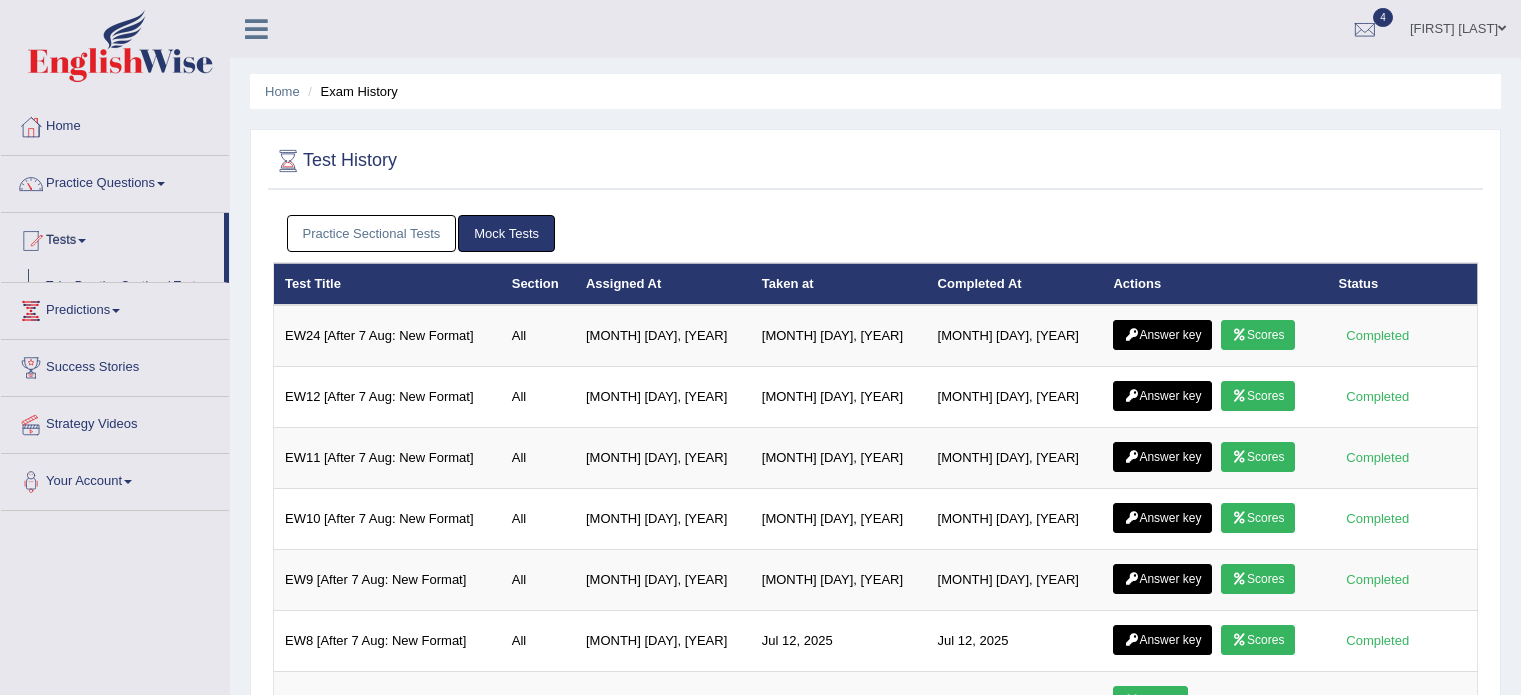 scroll, scrollTop: 0, scrollLeft: 0, axis: both 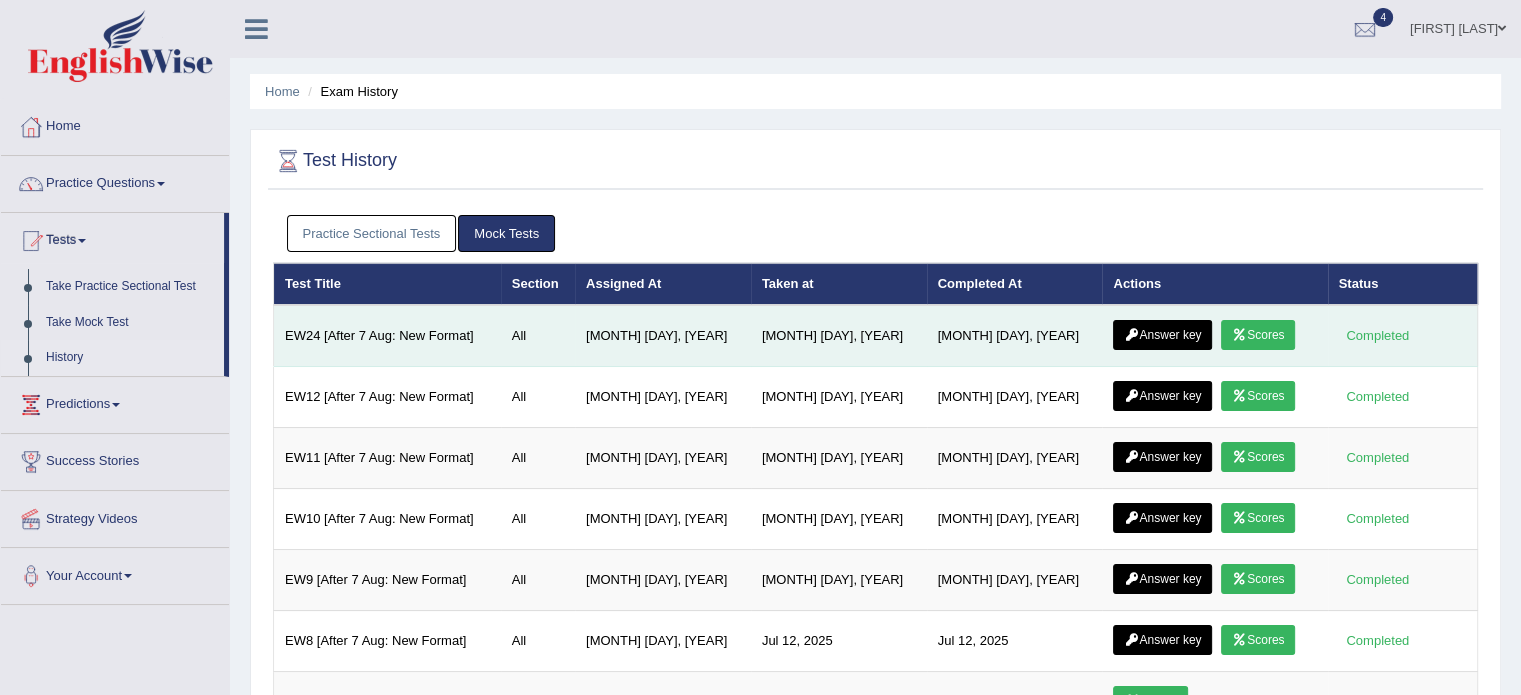 click on "Scores" at bounding box center (1258, 335) 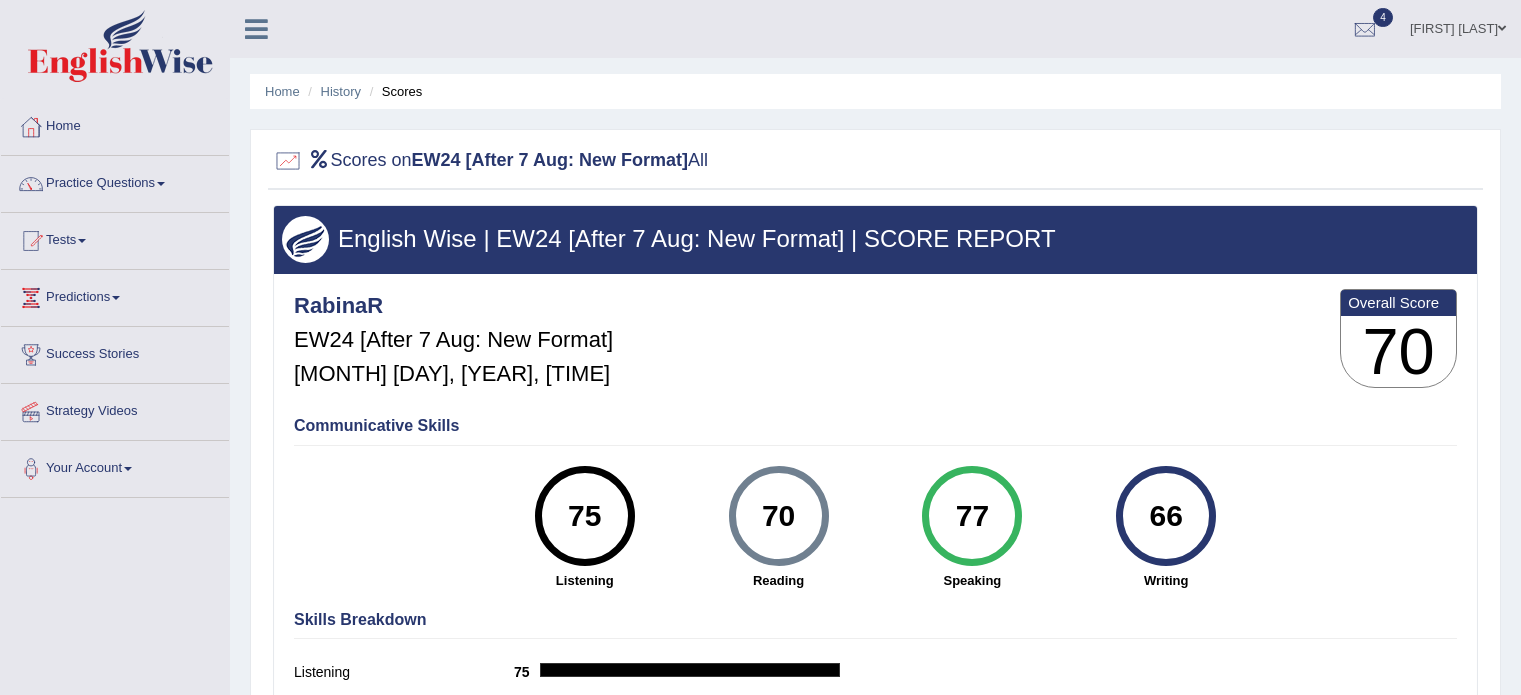 scroll, scrollTop: 0, scrollLeft: 0, axis: both 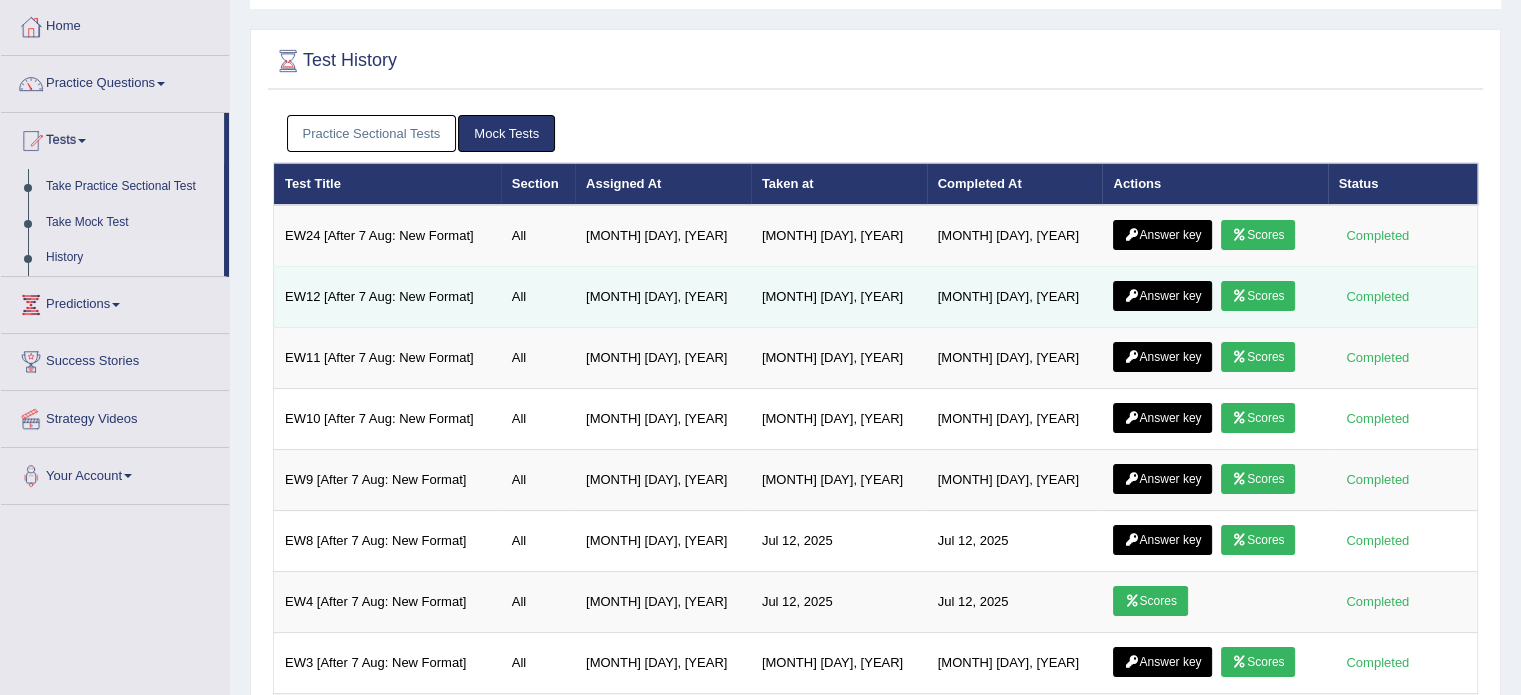 click on "Scores" at bounding box center (1258, 296) 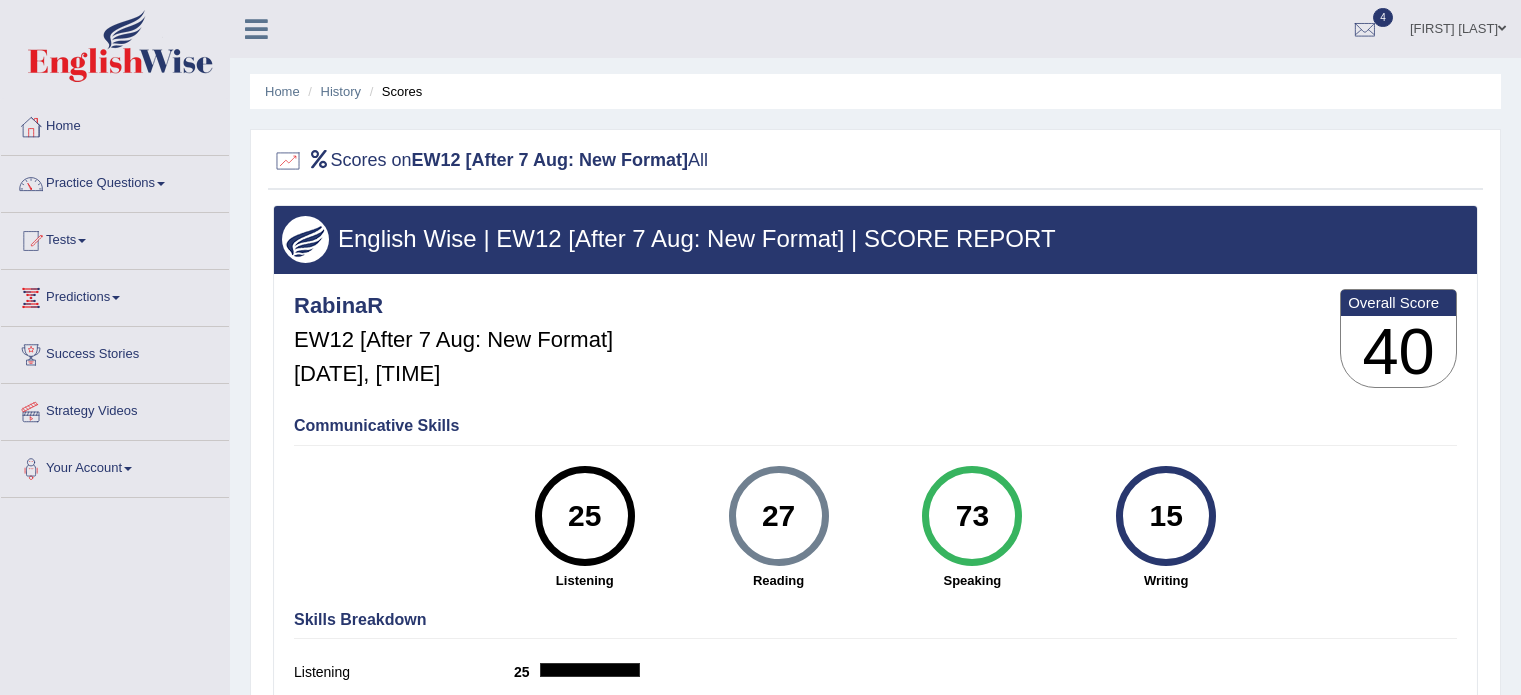 scroll, scrollTop: 0, scrollLeft: 0, axis: both 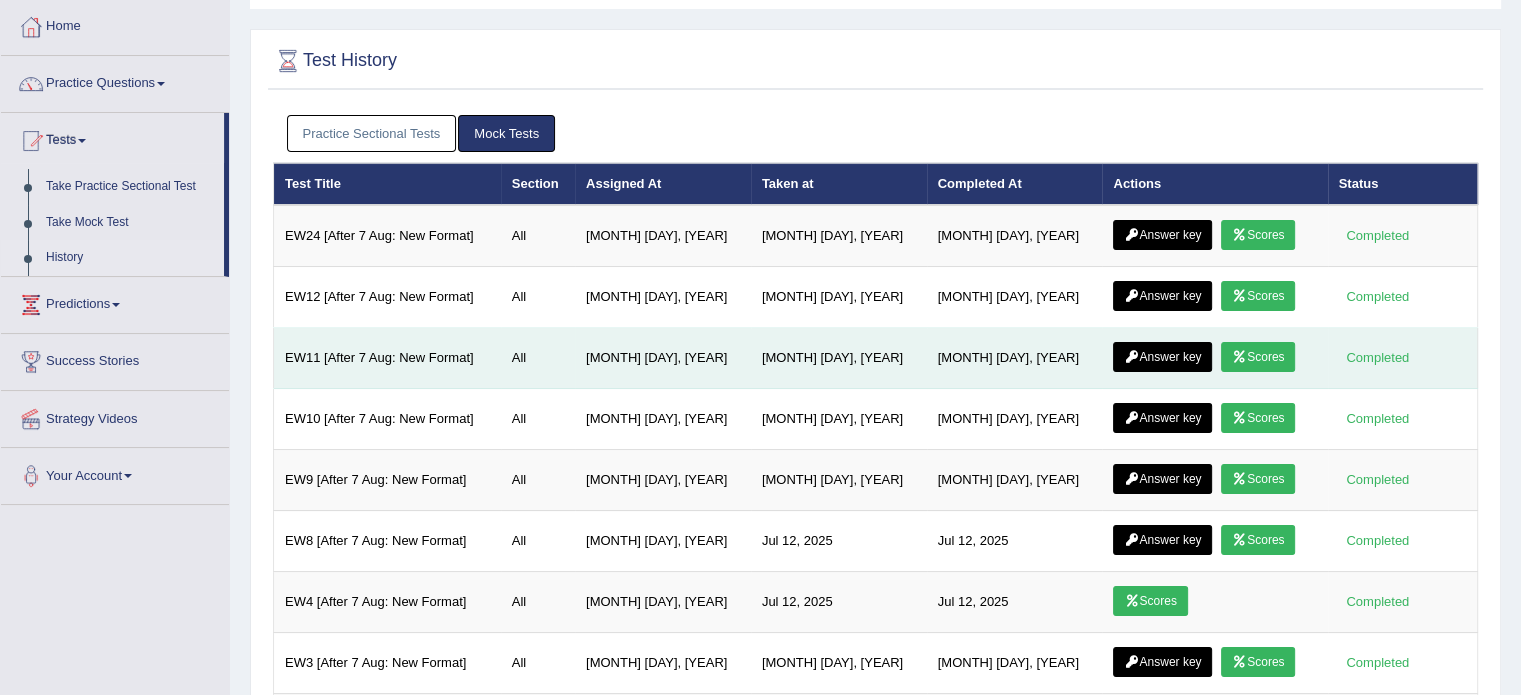 click on "Scores" at bounding box center (1258, 357) 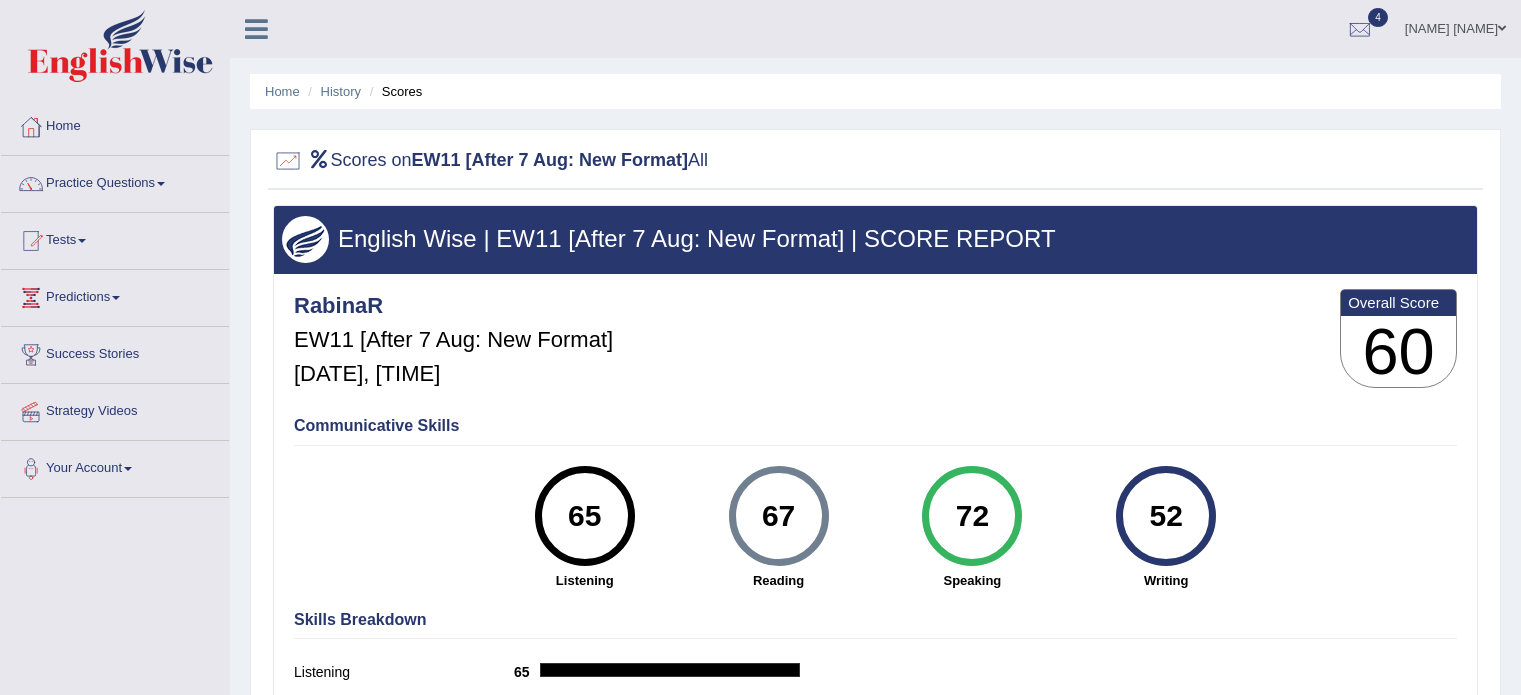 scroll, scrollTop: 0, scrollLeft: 0, axis: both 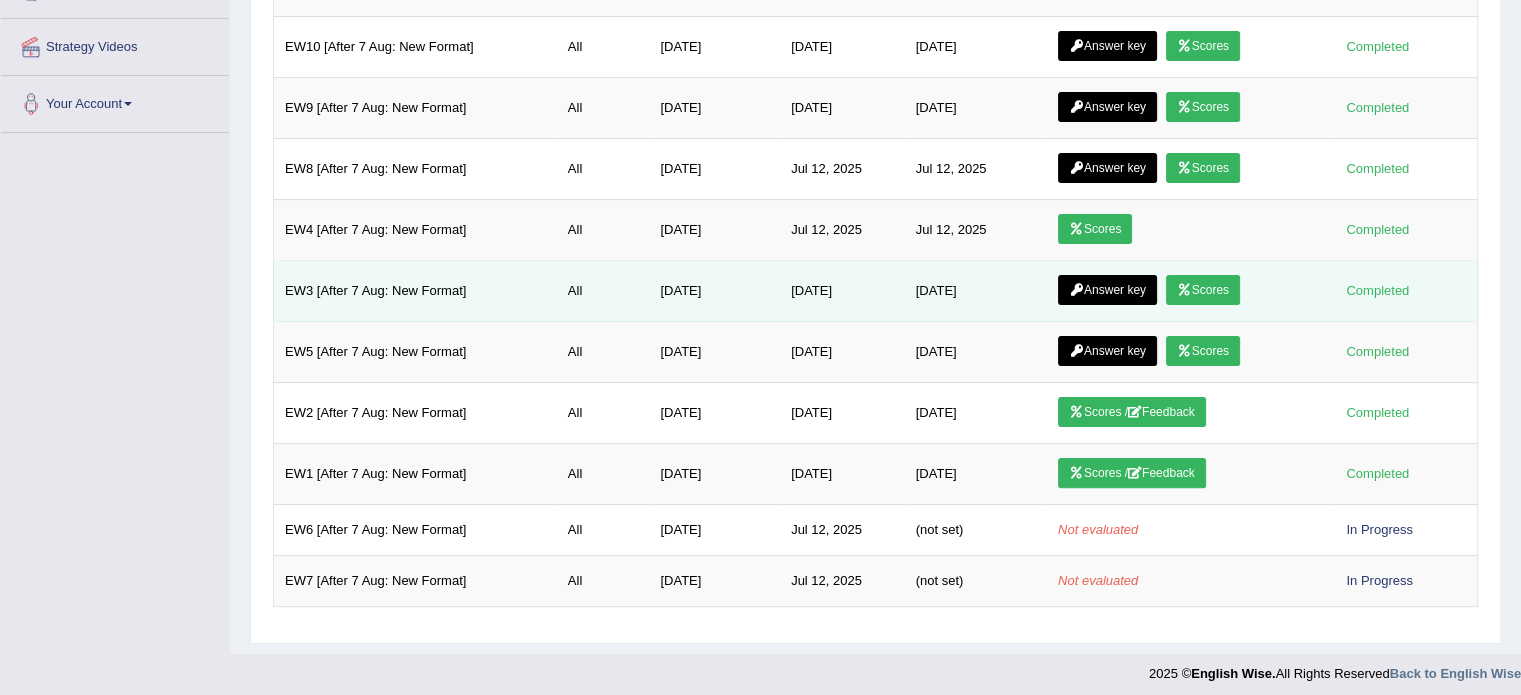 click on "Scores" at bounding box center (1203, 290) 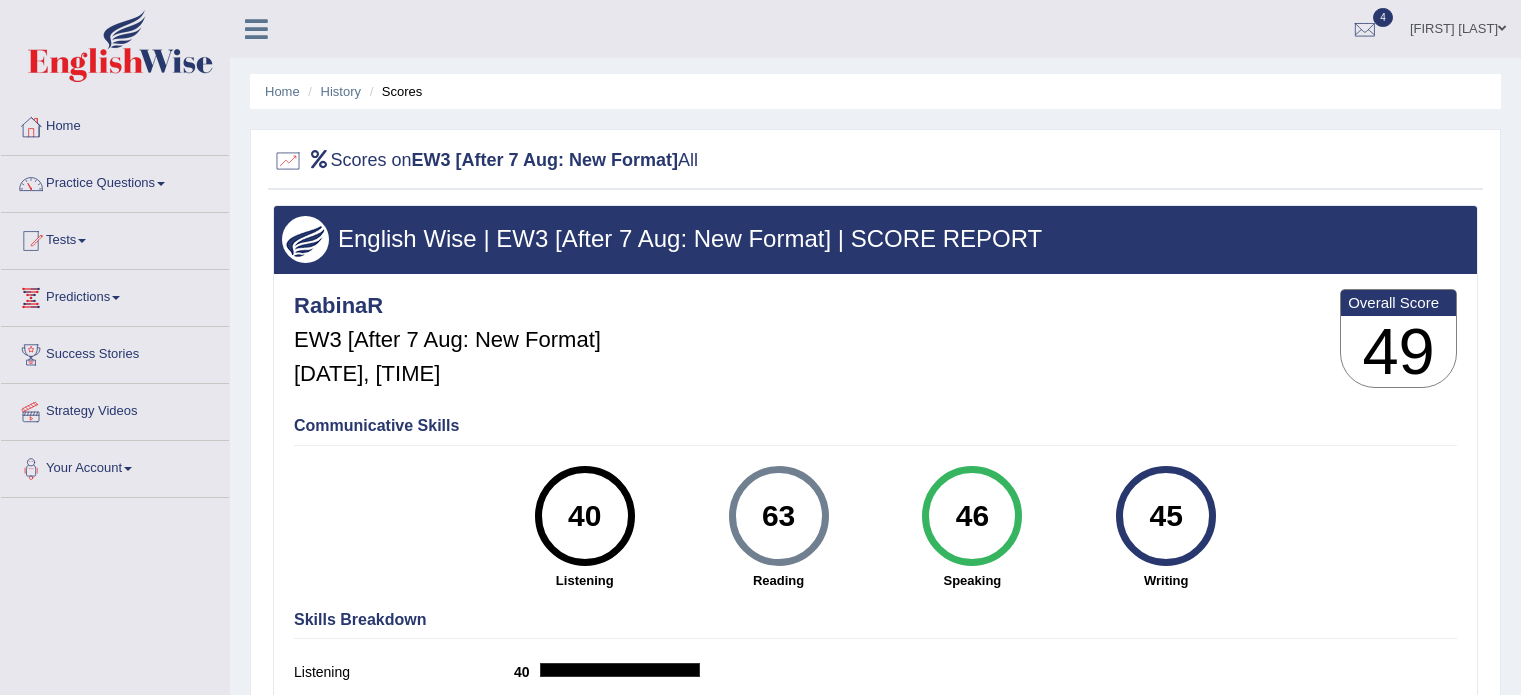 scroll, scrollTop: 0, scrollLeft: 0, axis: both 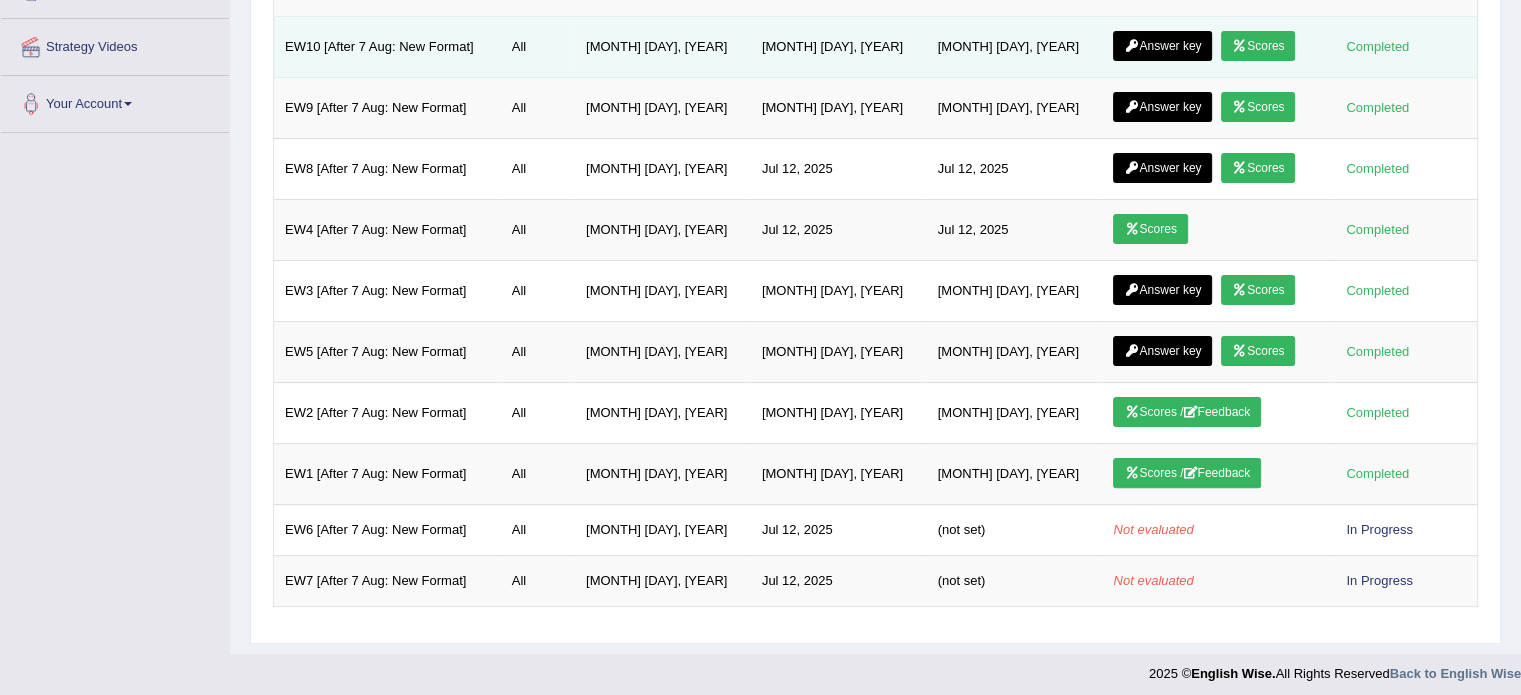 click on "Scores" at bounding box center [1258, 46] 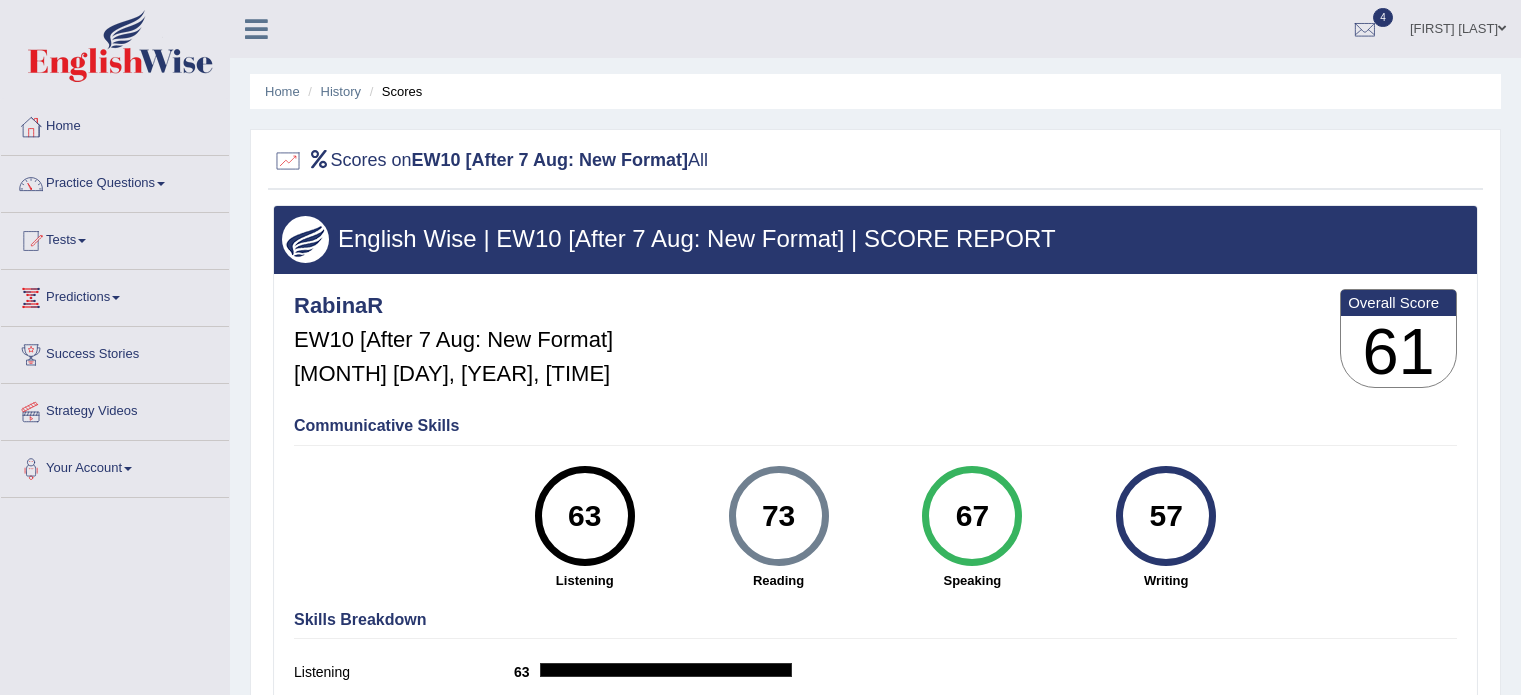 scroll, scrollTop: 0, scrollLeft: 0, axis: both 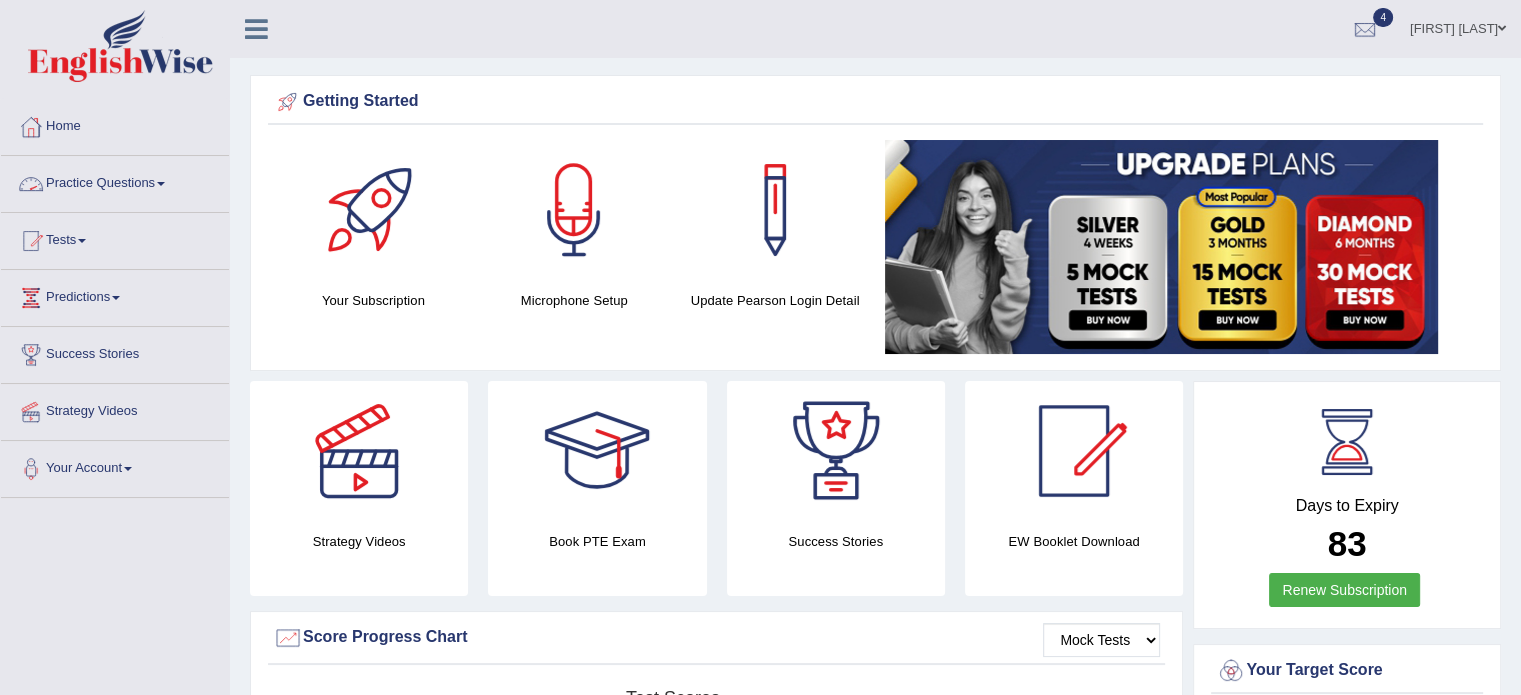 click on "Practice Questions" at bounding box center [115, 181] 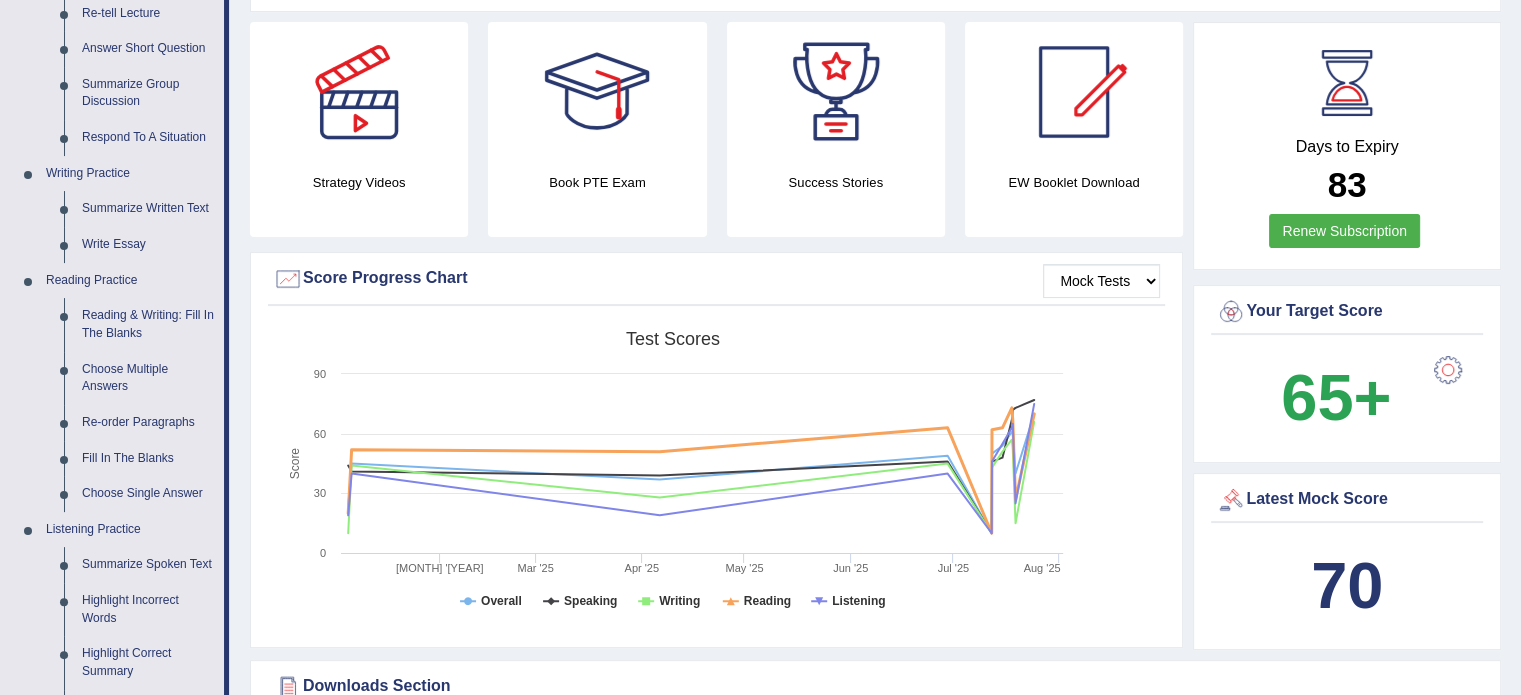 scroll, scrollTop: 0, scrollLeft: 0, axis: both 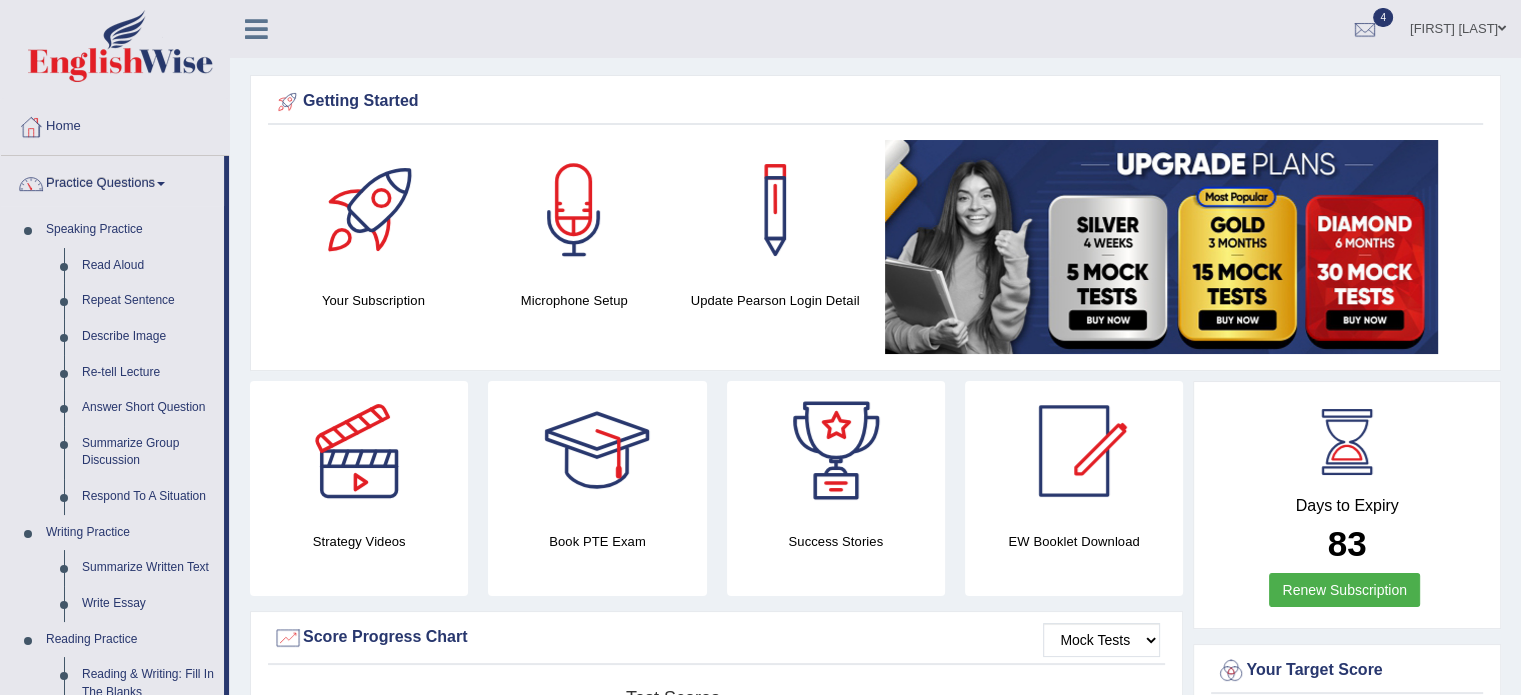 click at bounding box center (1502, 28) 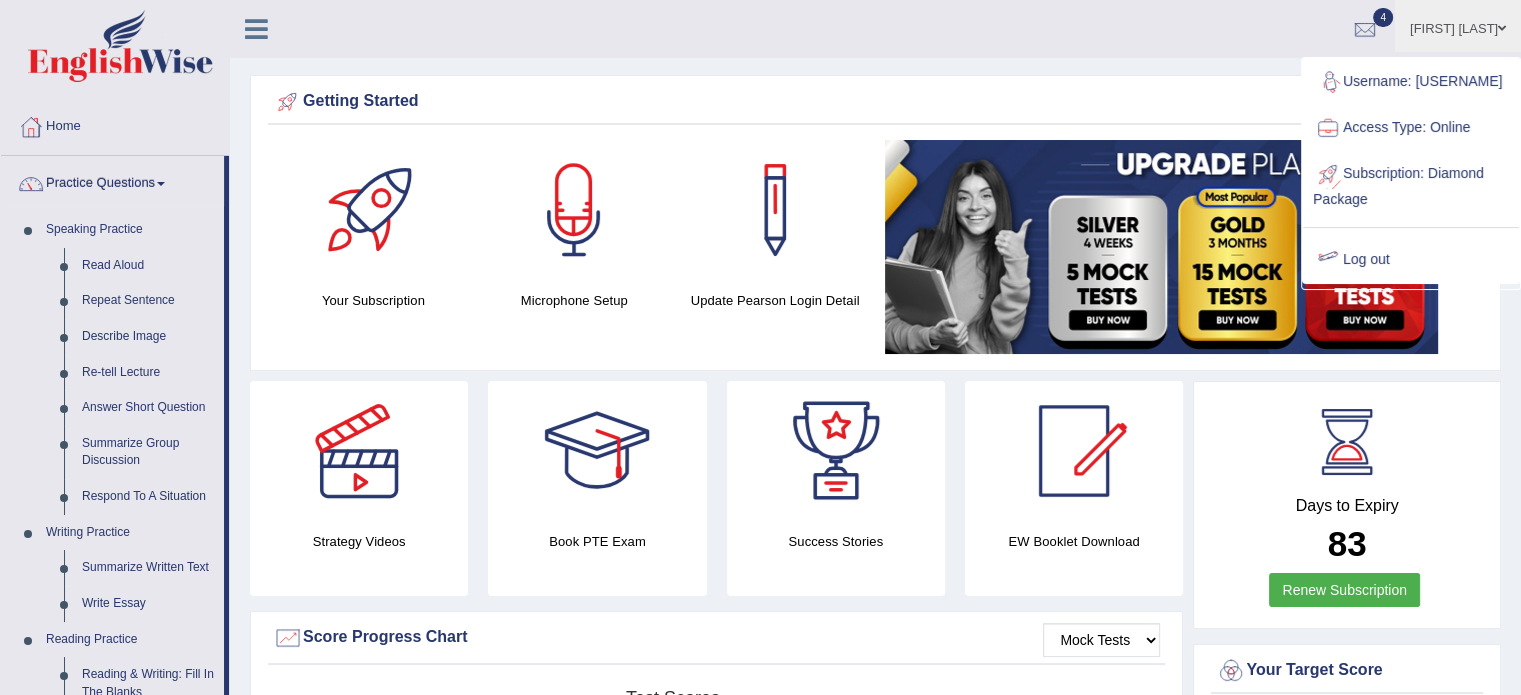 click on "Log out" at bounding box center [1411, 260] 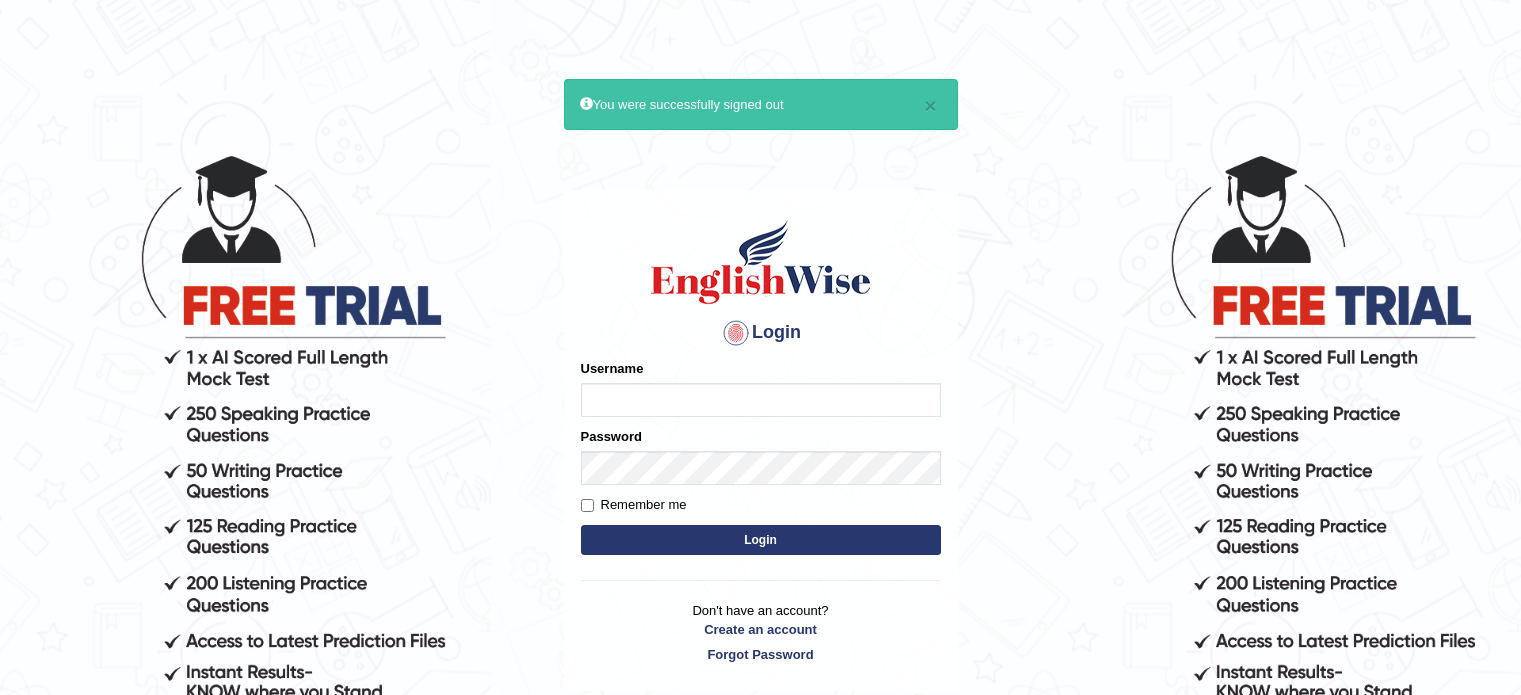 scroll, scrollTop: 0, scrollLeft: 0, axis: both 